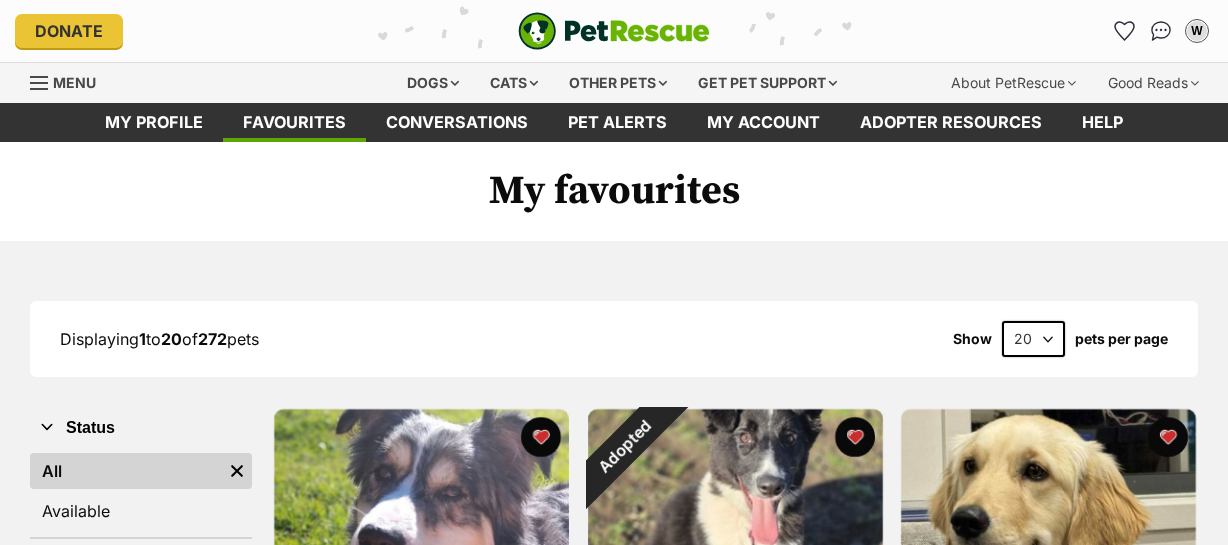 scroll, scrollTop: 0, scrollLeft: 0, axis: both 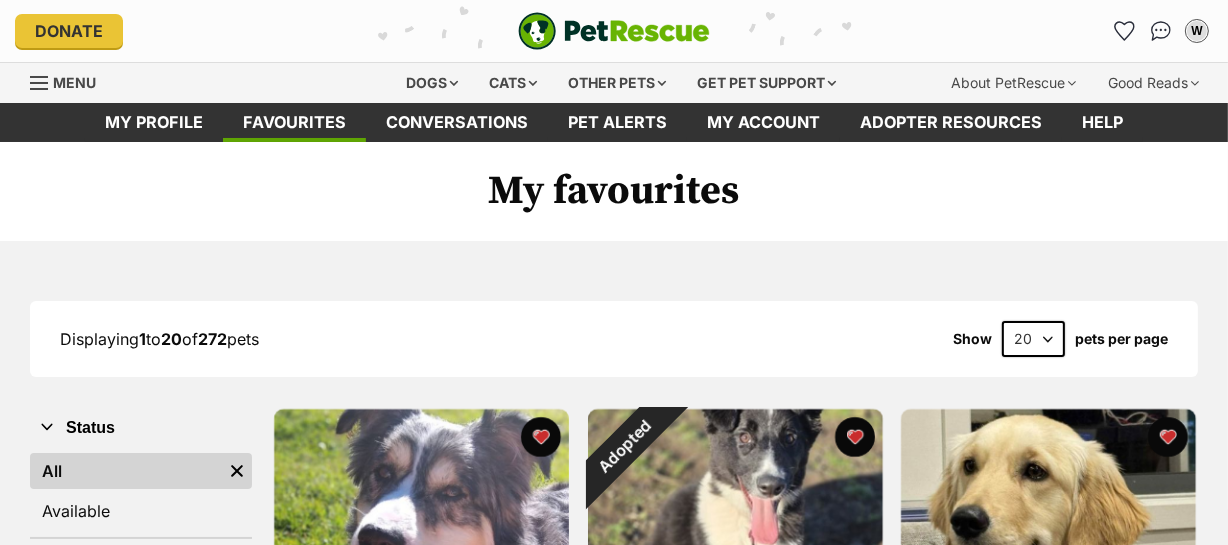 click on "20 40 60" at bounding box center (1033, 339) 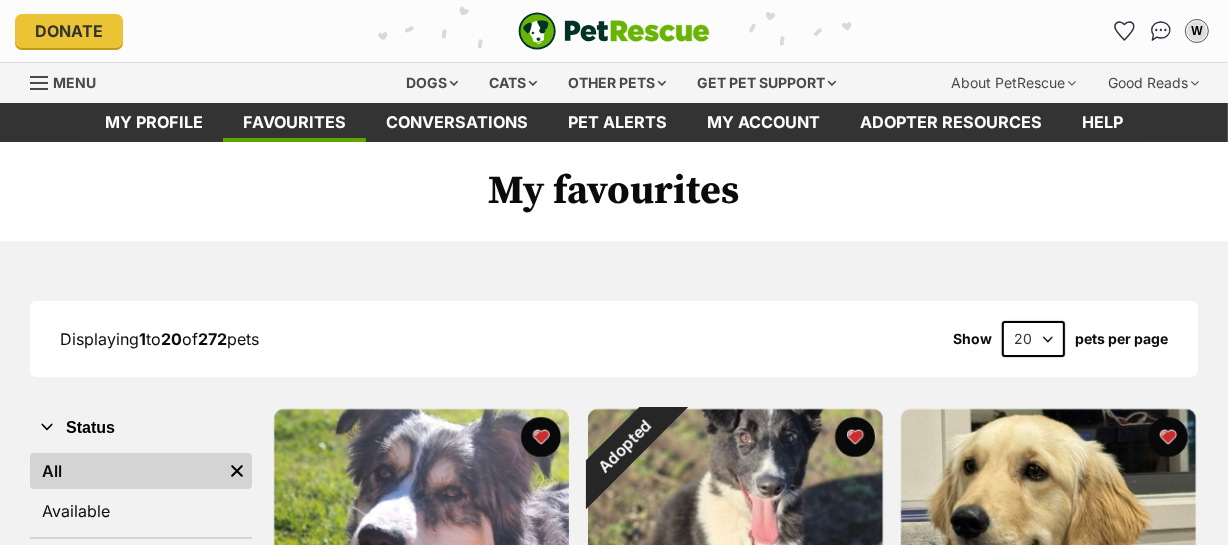 click on "20 40 60" at bounding box center (1033, 339) 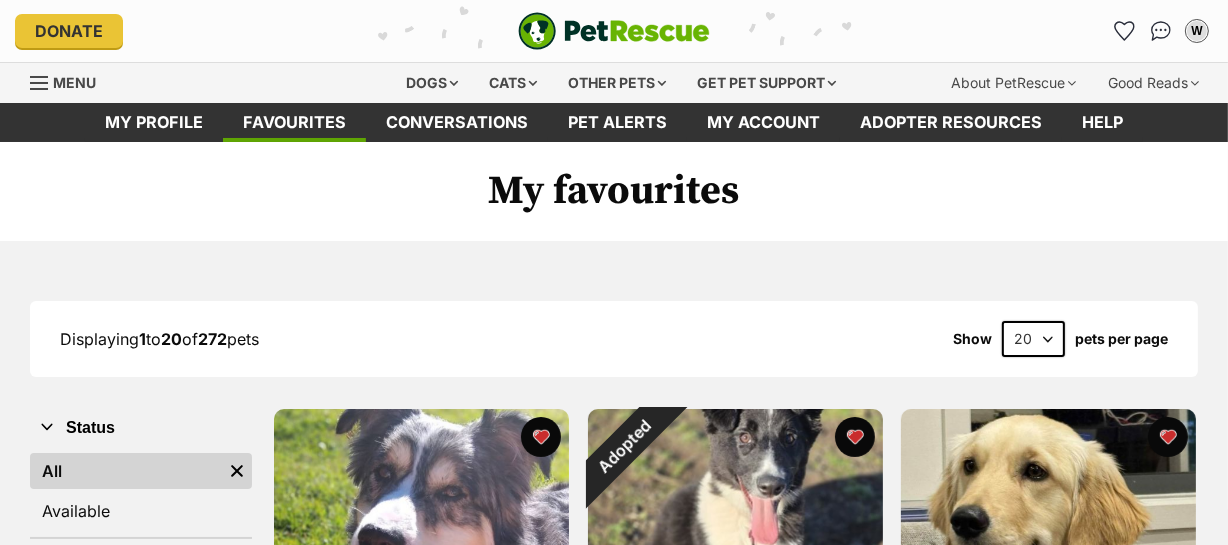 scroll, scrollTop: 0, scrollLeft: 0, axis: both 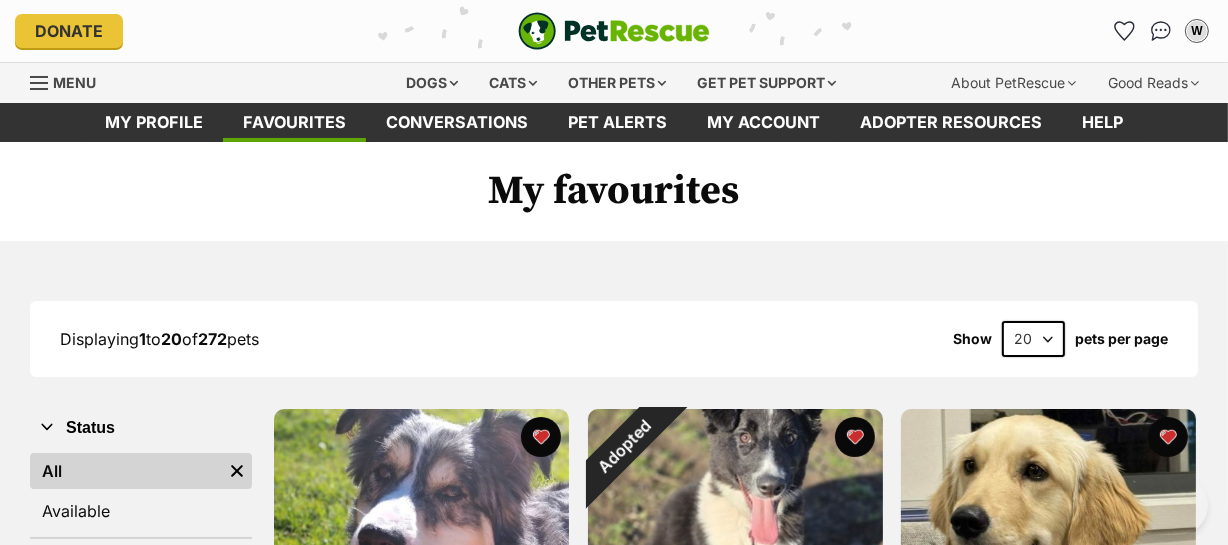 select on "60" 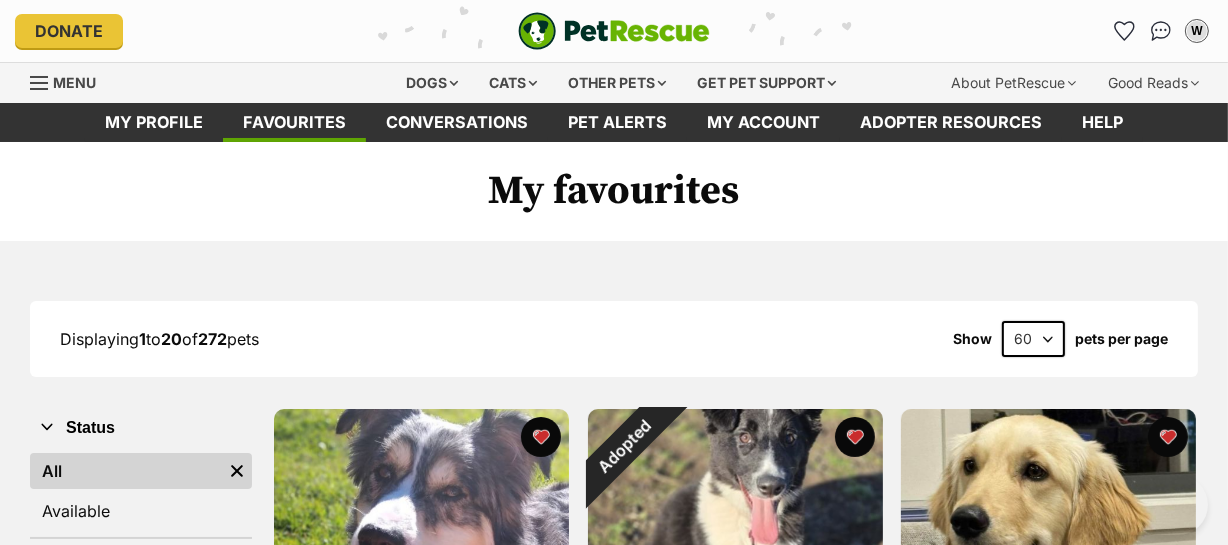 click on "20 40 60" at bounding box center [1033, 339] 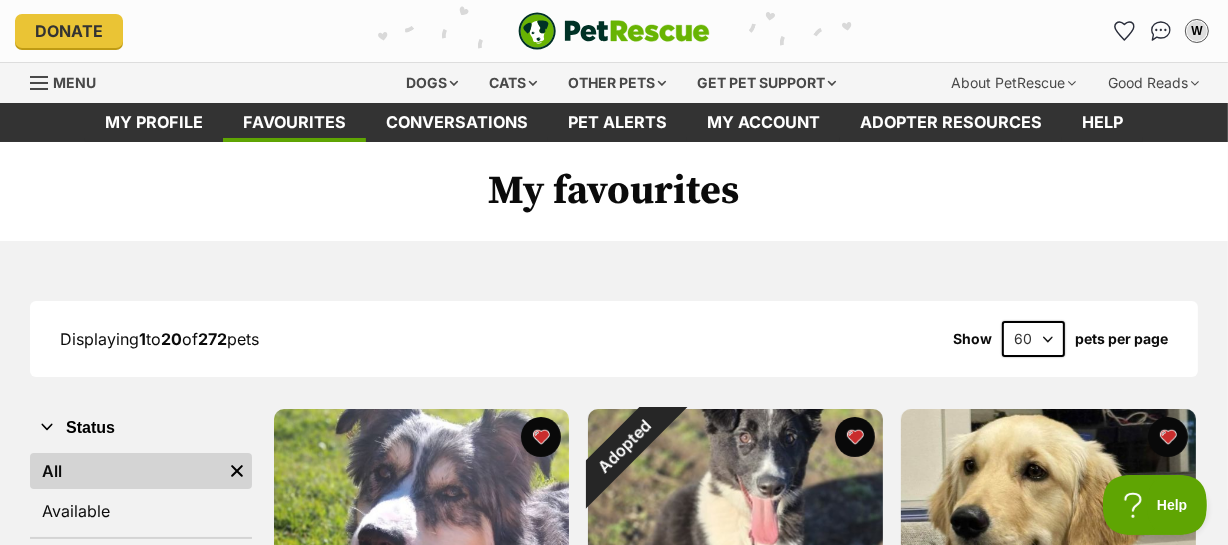 scroll, scrollTop: 0, scrollLeft: 0, axis: both 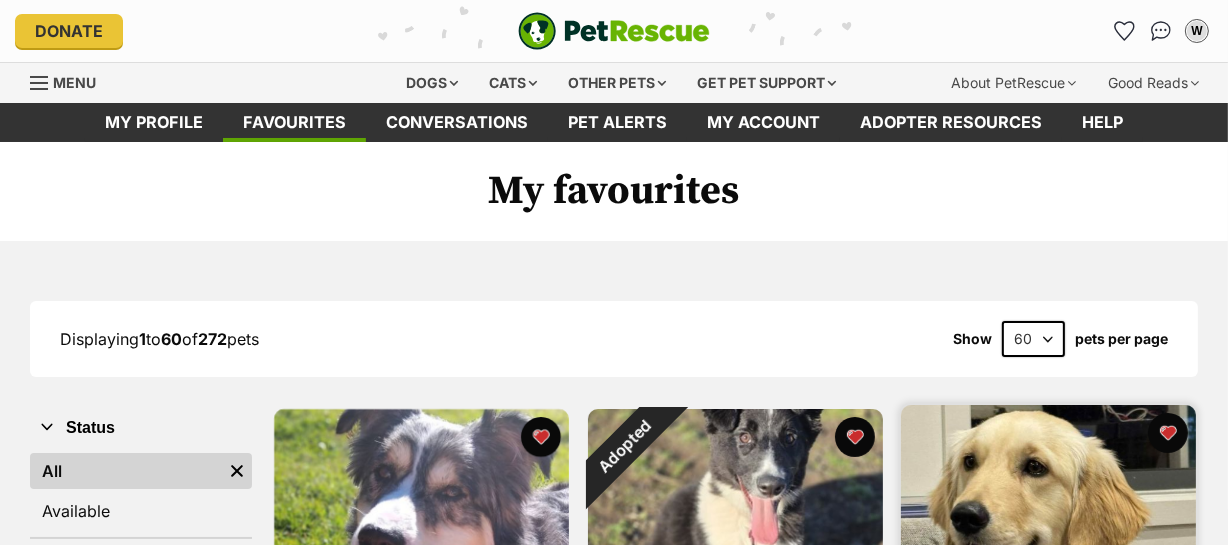 drag, startPoint x: 855, startPoint y: 426, endPoint x: 921, endPoint y: 407, distance: 68.68042 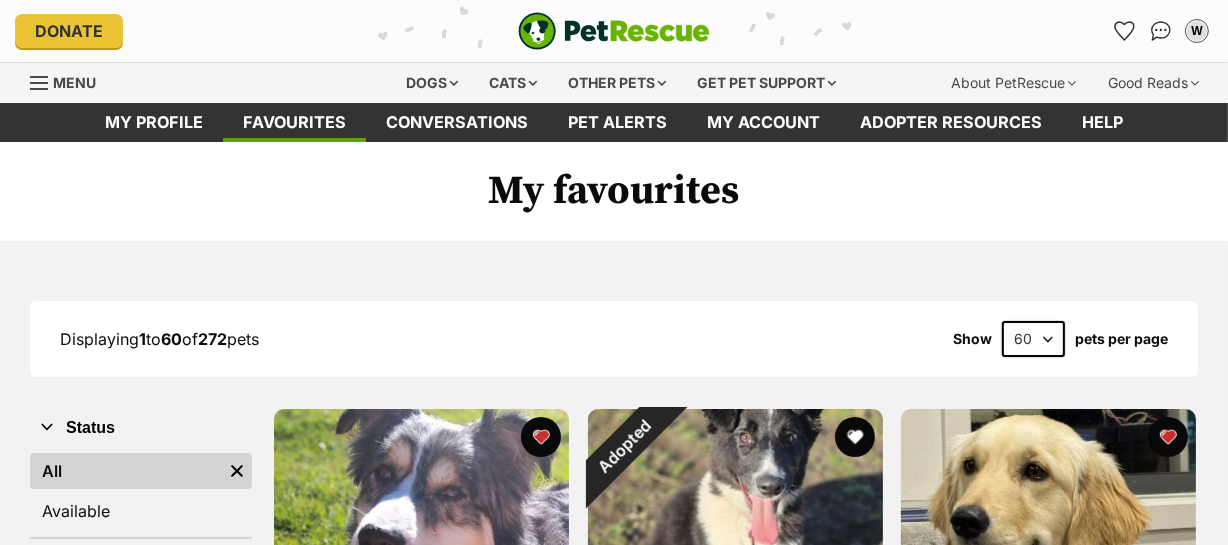 scroll, scrollTop: 0, scrollLeft: 0, axis: both 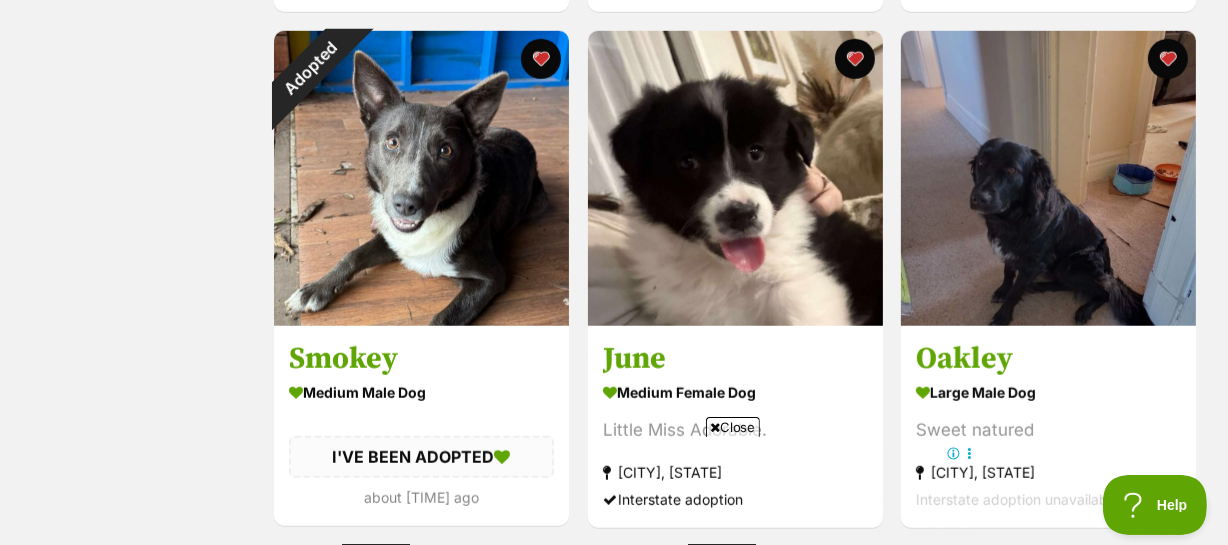 drag, startPoint x: 540, startPoint y: 53, endPoint x: 577, endPoint y: 68, distance: 39.92493 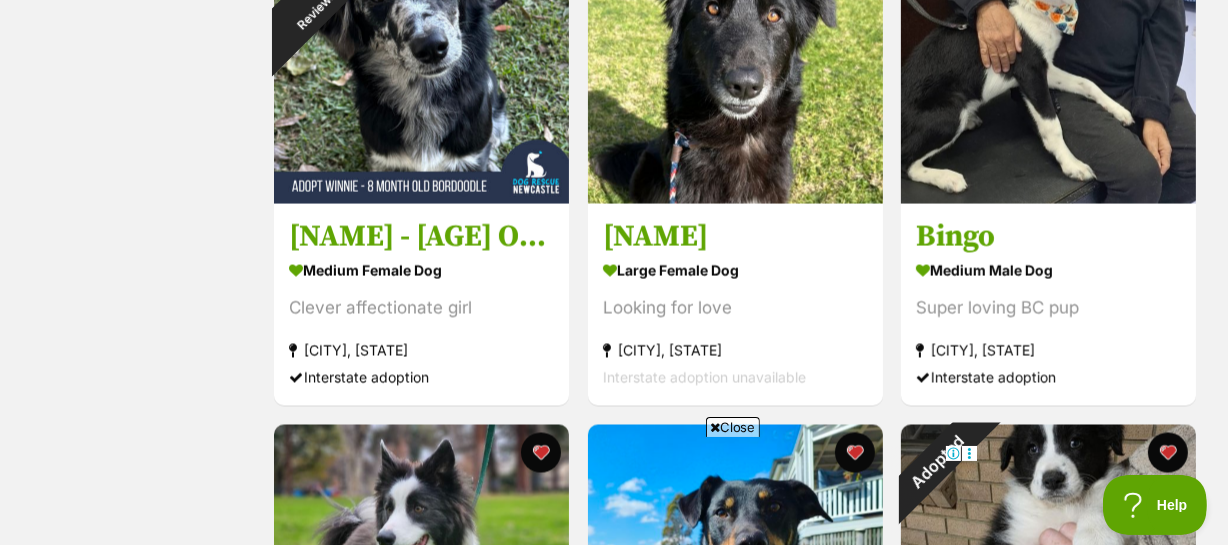 scroll, scrollTop: 3384, scrollLeft: 0, axis: vertical 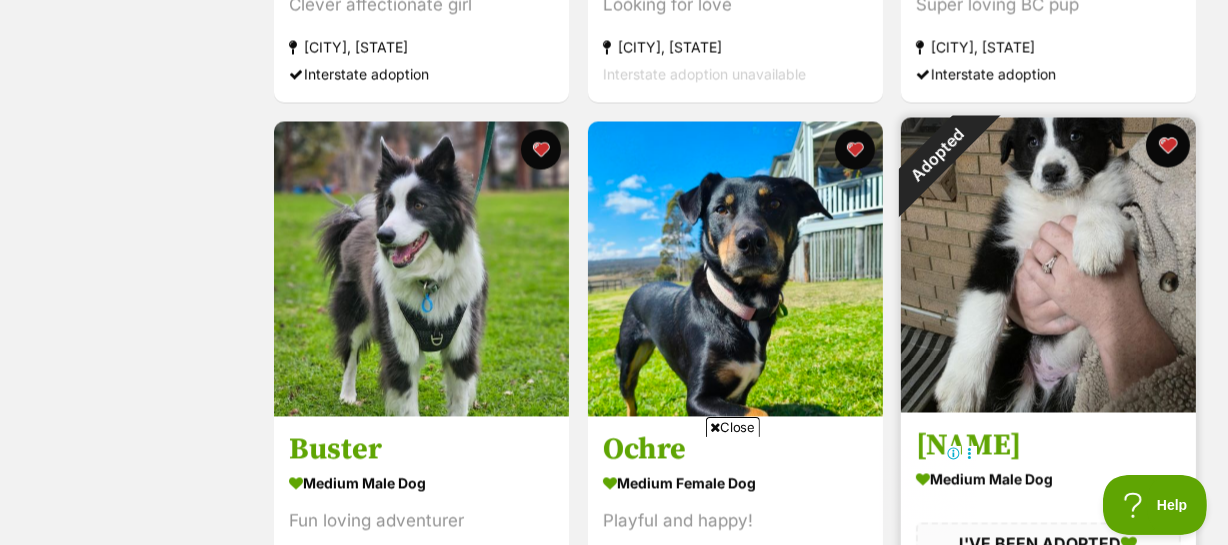 click at bounding box center (1168, 145) 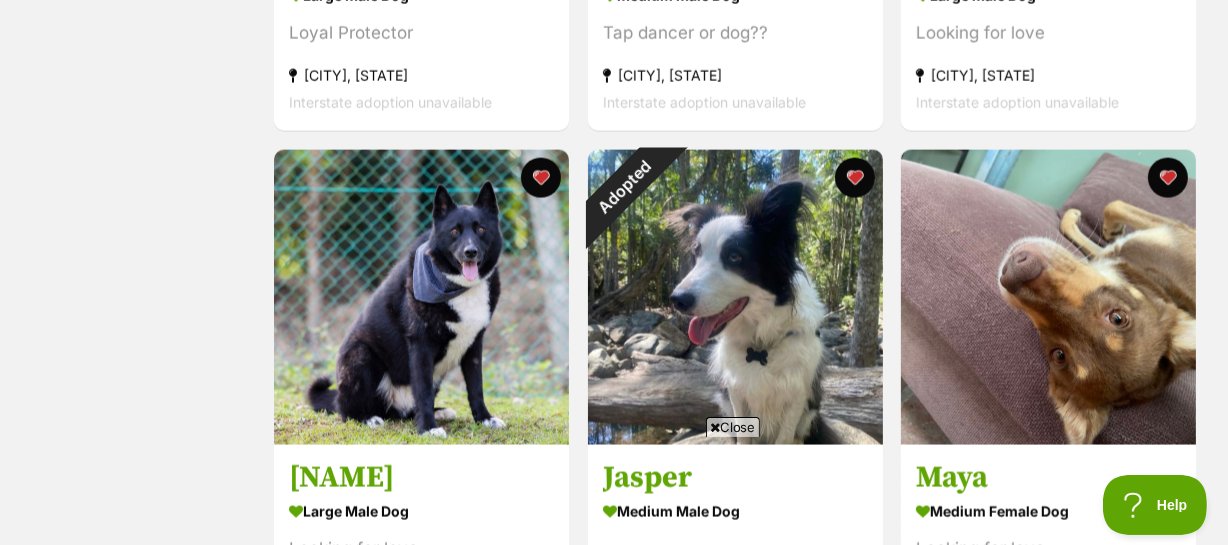 scroll, scrollTop: 9569, scrollLeft: 0, axis: vertical 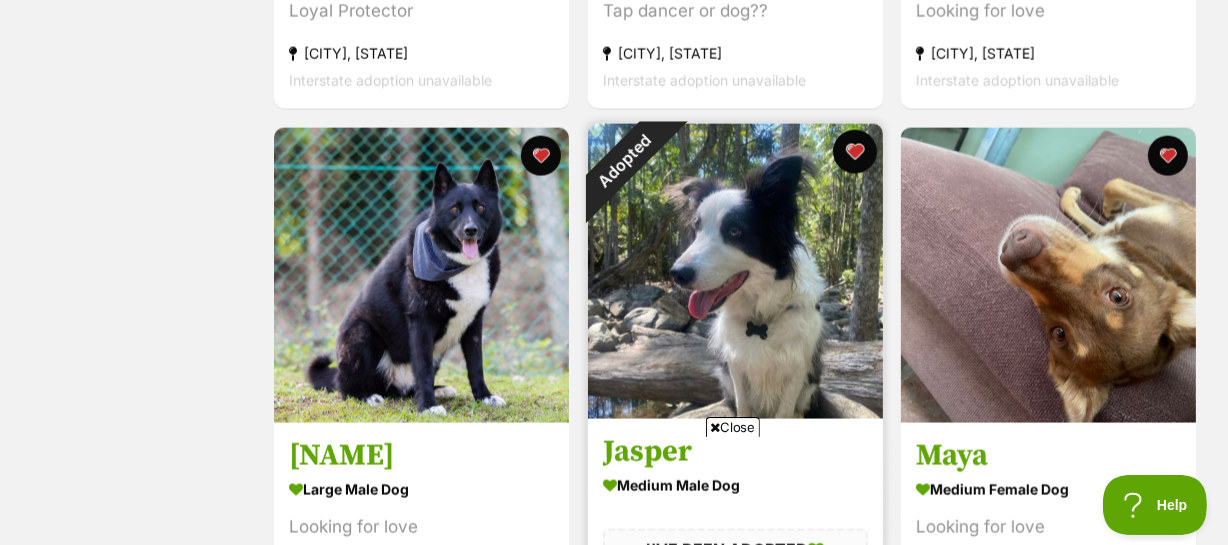 click at bounding box center [854, 152] 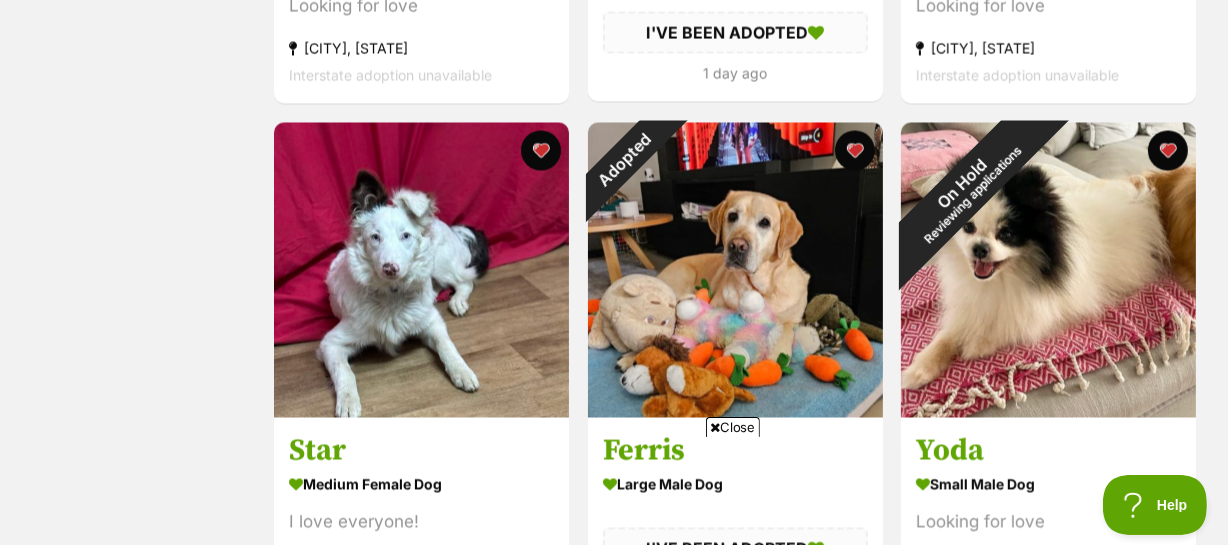 scroll, scrollTop: 10198, scrollLeft: 0, axis: vertical 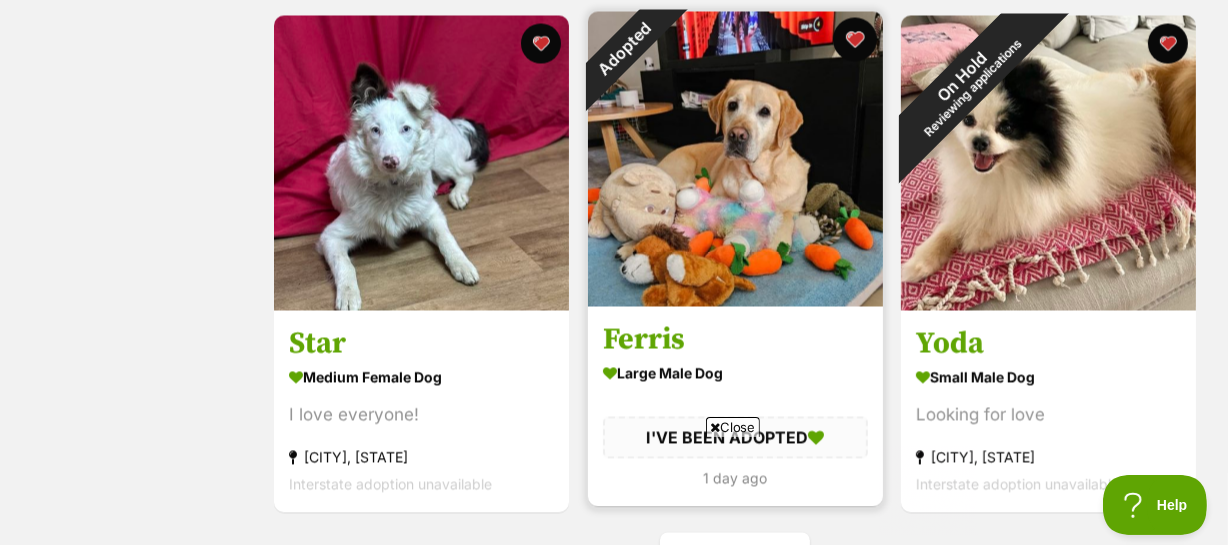 click at bounding box center (854, 39) 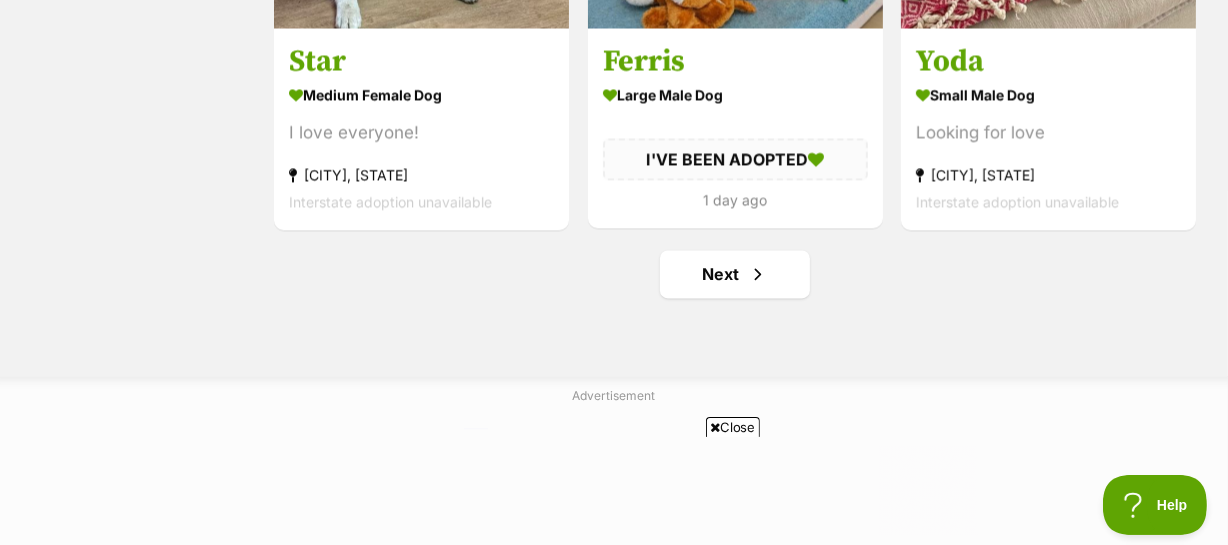 scroll, scrollTop: 10567, scrollLeft: 0, axis: vertical 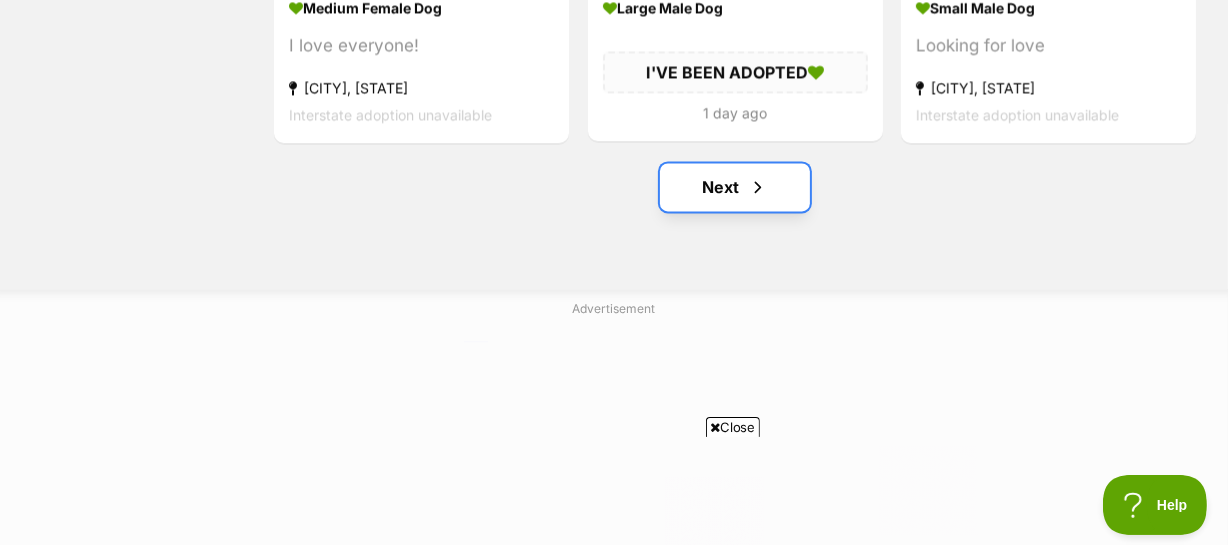 click on "Next" at bounding box center [735, 187] 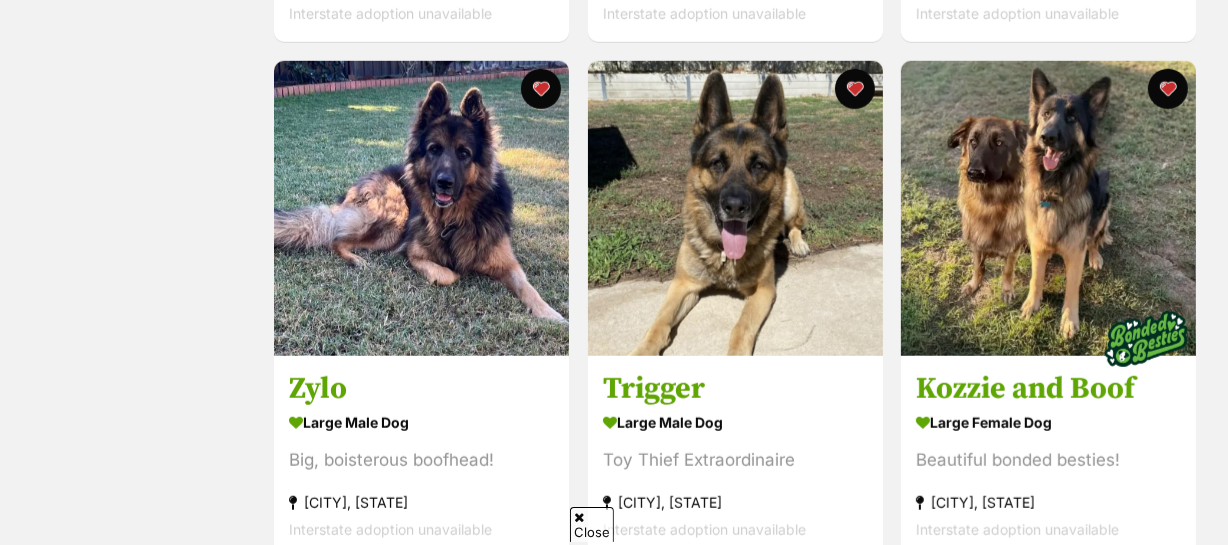scroll, scrollTop: 1902, scrollLeft: 0, axis: vertical 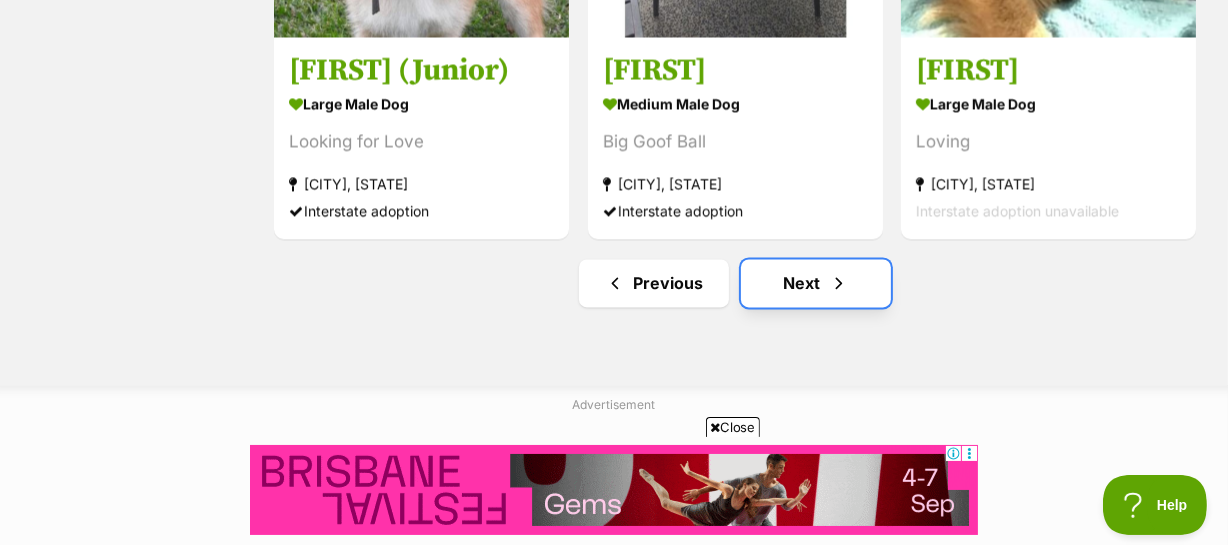click on "Next" at bounding box center (816, 283) 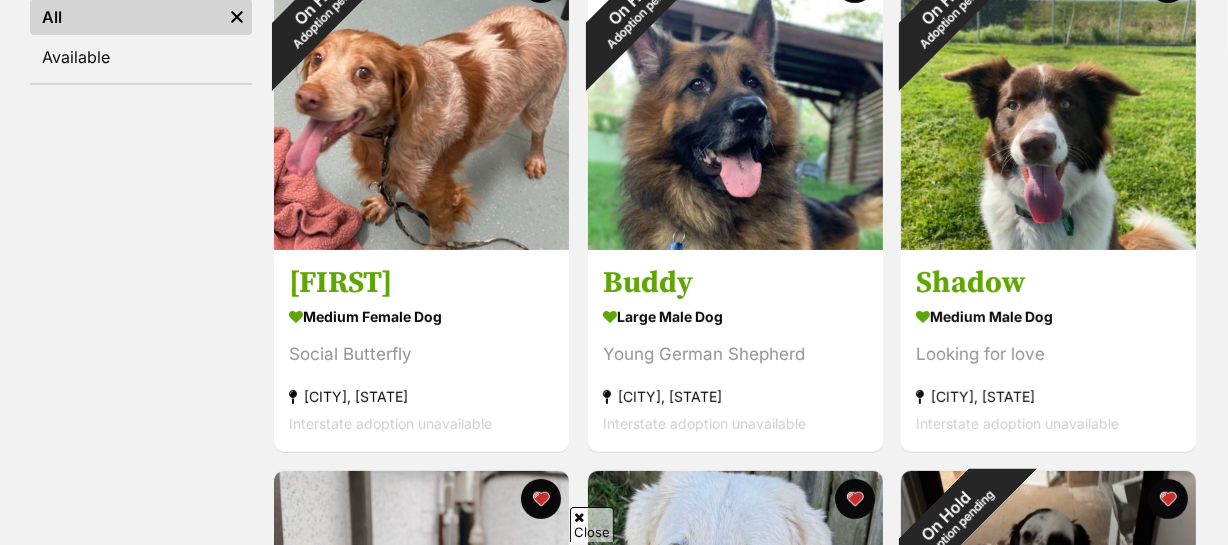scroll, scrollTop: 454, scrollLeft: 0, axis: vertical 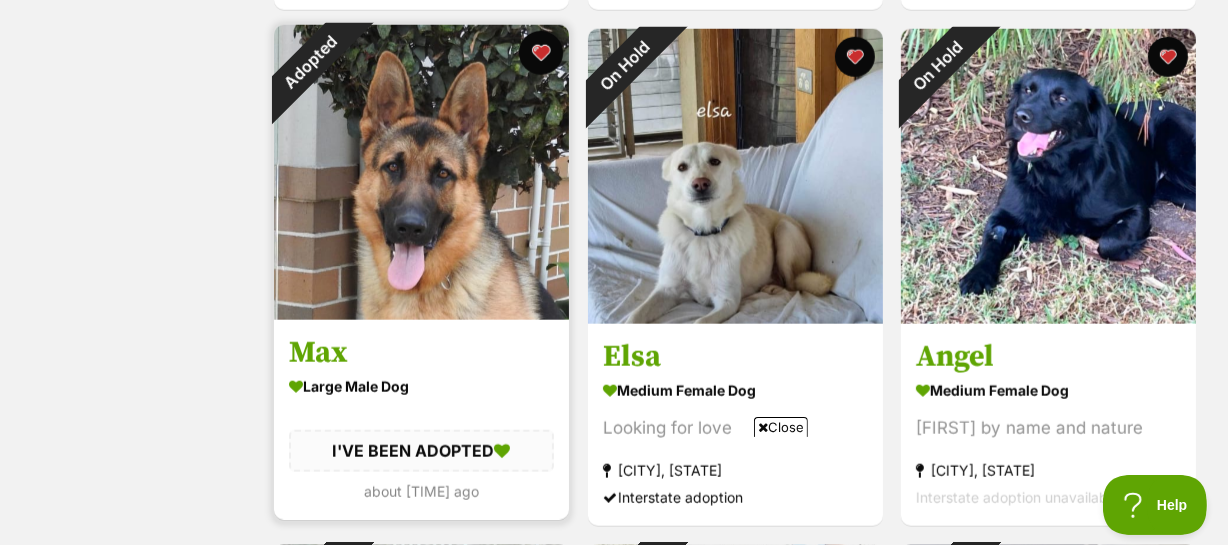 click at bounding box center (541, 53) 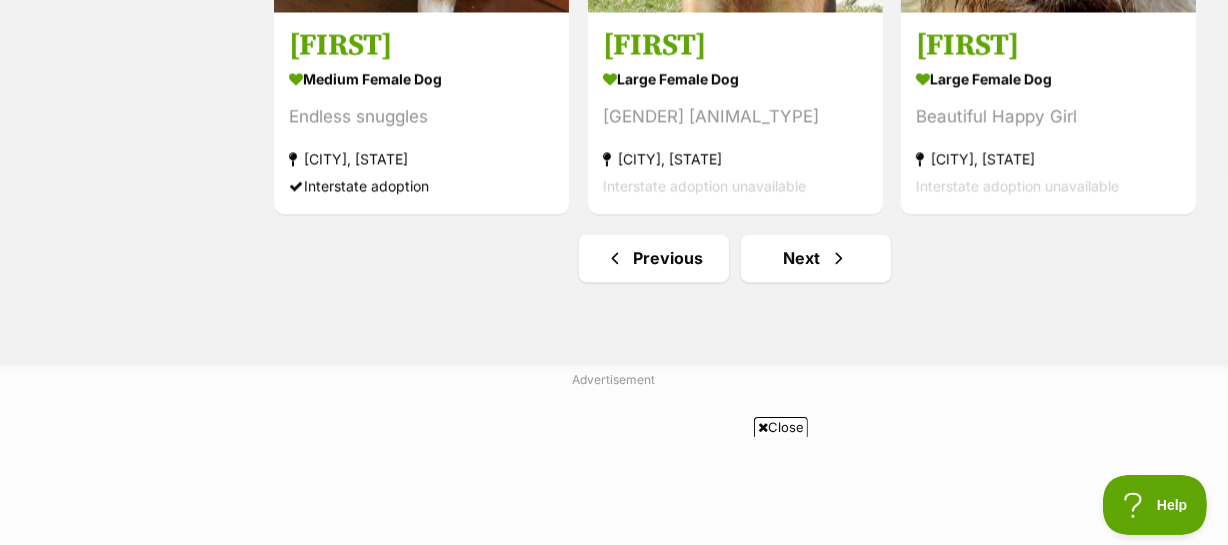 scroll, scrollTop: 10636, scrollLeft: 0, axis: vertical 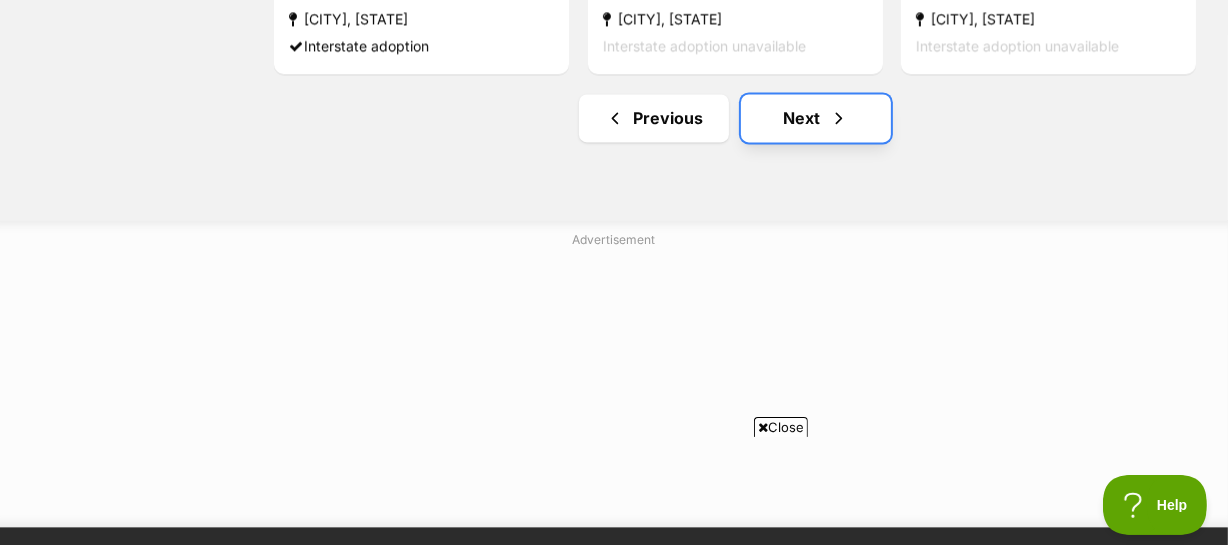 click on "Next" at bounding box center [816, 118] 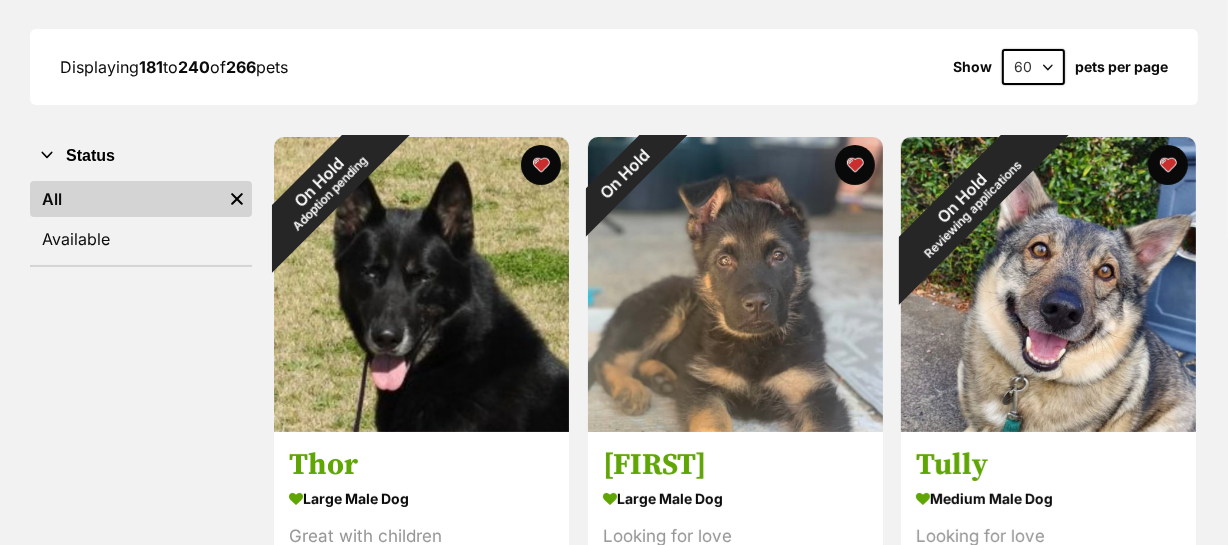 scroll, scrollTop: 272, scrollLeft: 0, axis: vertical 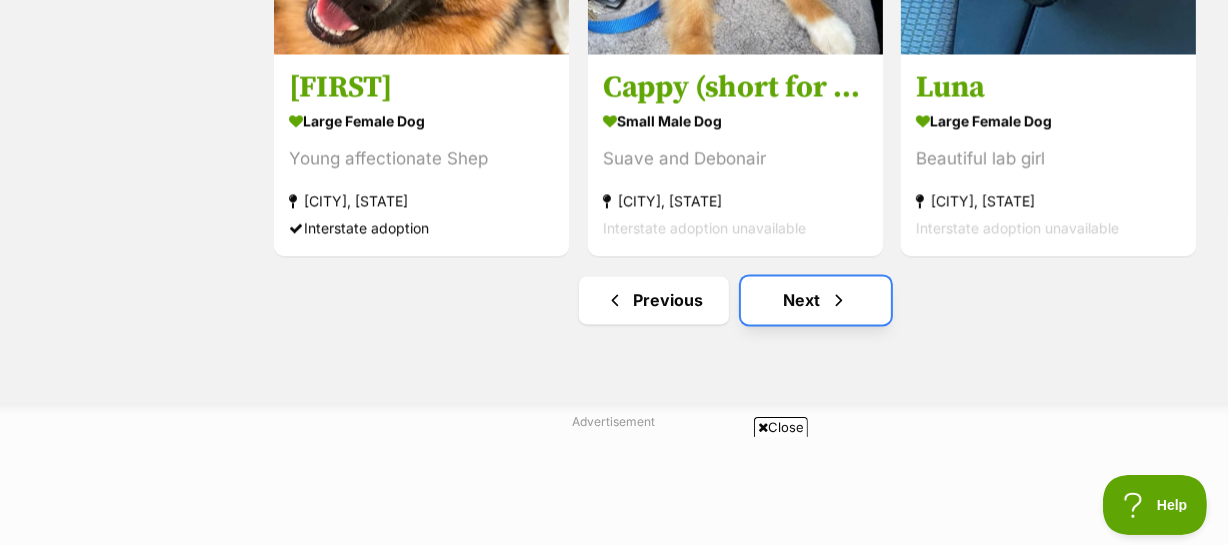 click on "Next" at bounding box center (816, 300) 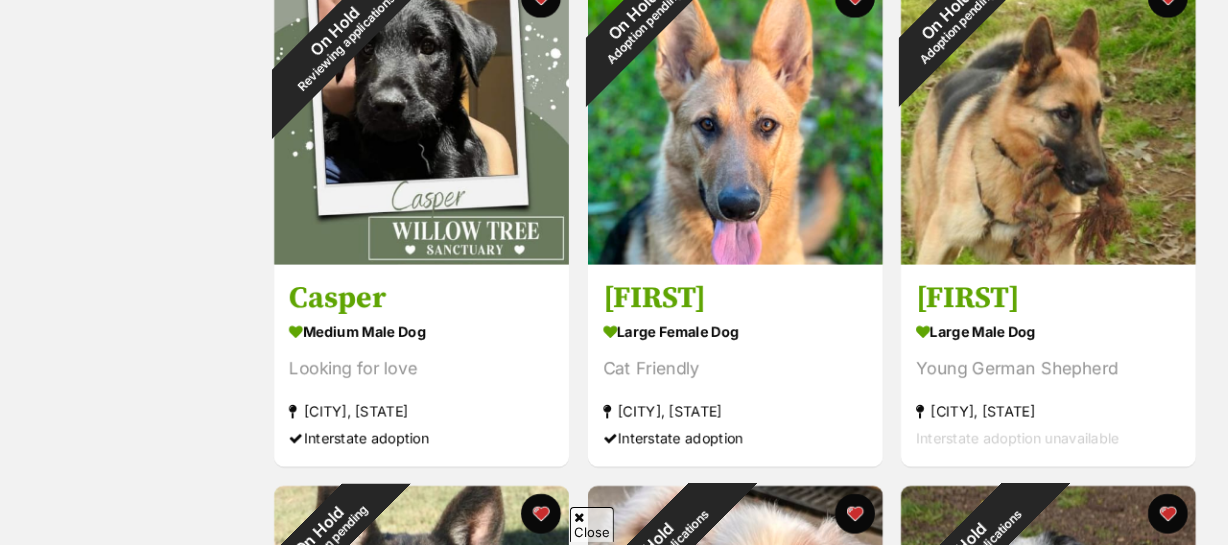 scroll, scrollTop: 1835, scrollLeft: 0, axis: vertical 